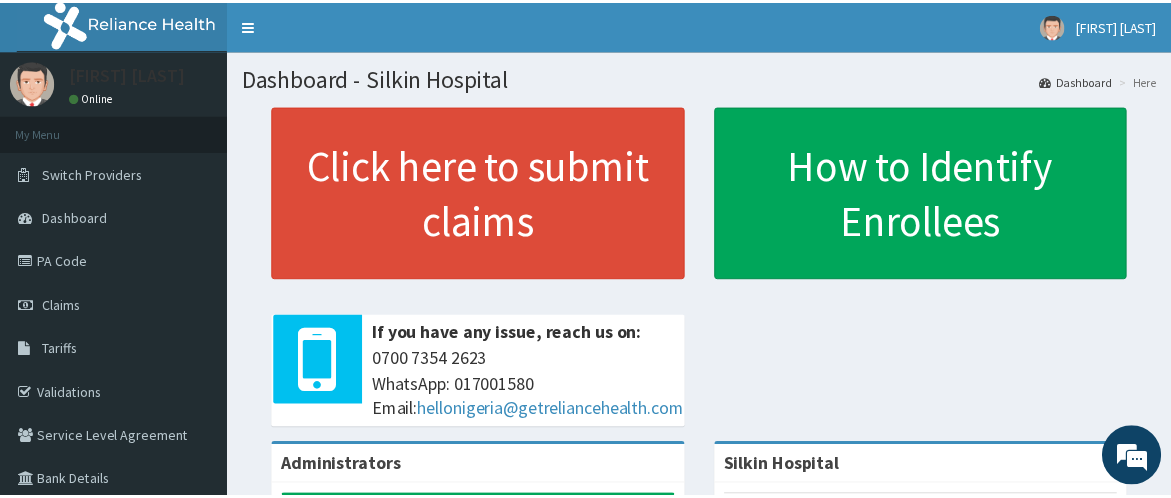 scroll, scrollTop: 0, scrollLeft: 0, axis: both 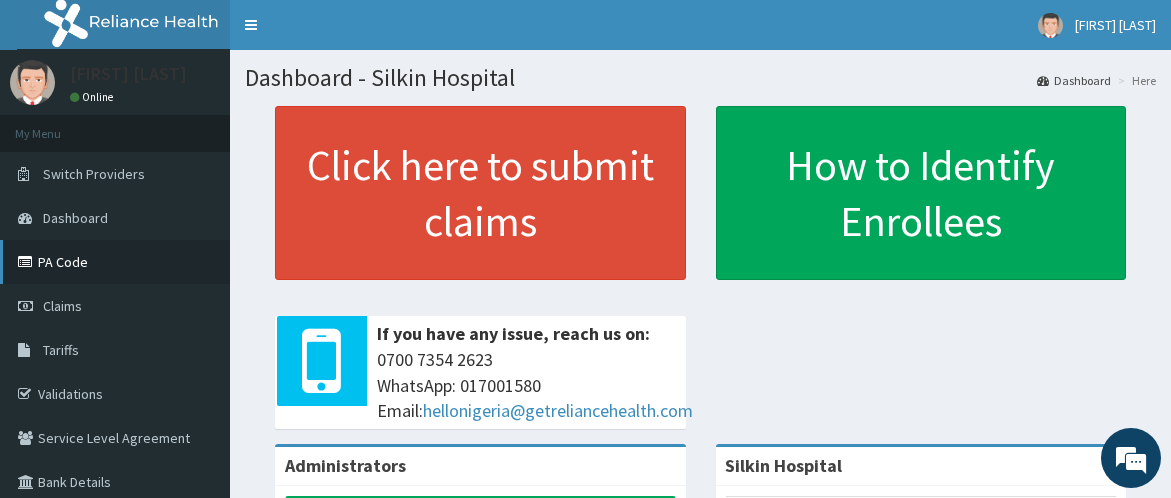 click on "PA Code" at bounding box center [115, 262] 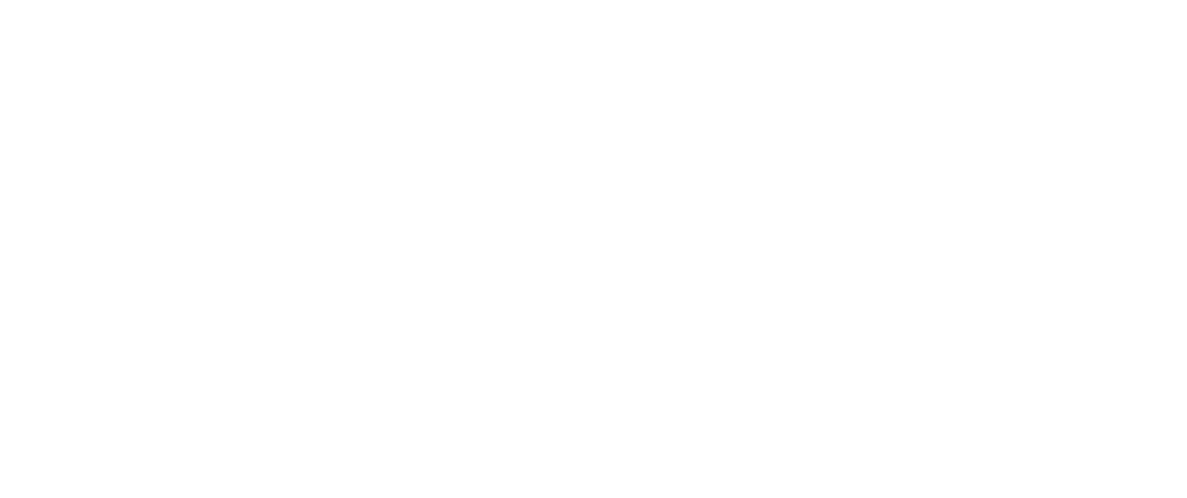 scroll, scrollTop: 0, scrollLeft: 0, axis: both 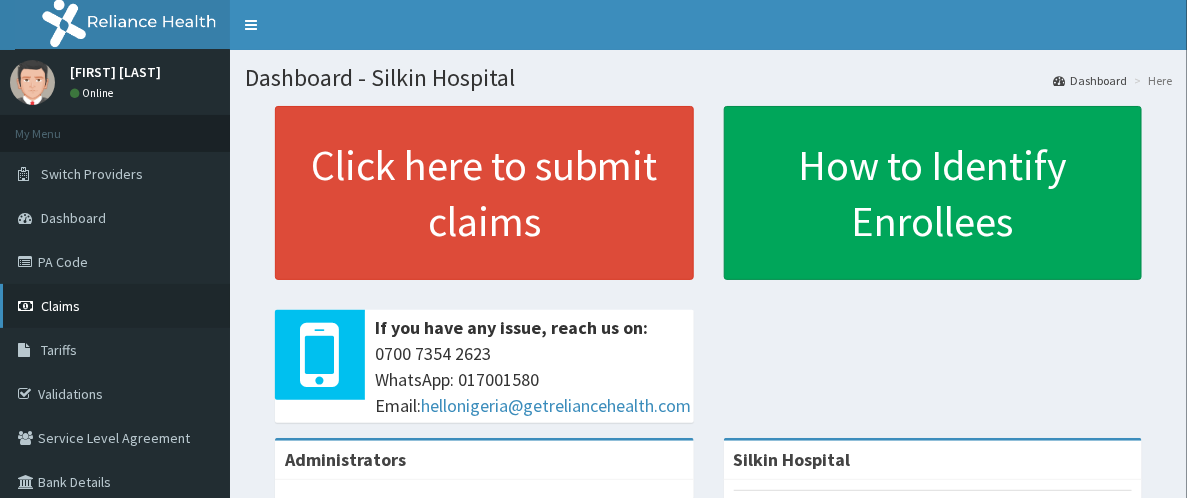 click on "Claims" at bounding box center (60, 306) 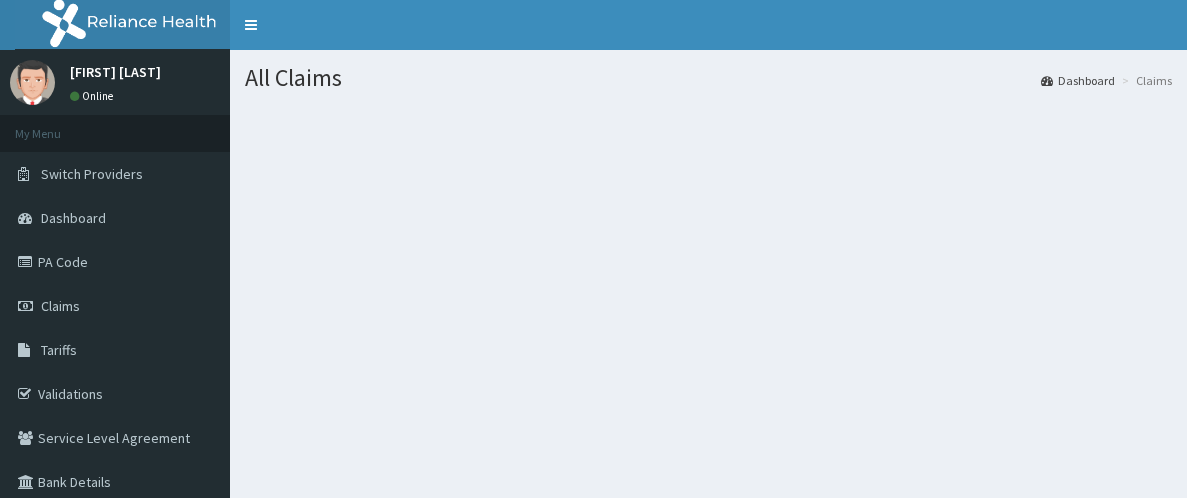 scroll, scrollTop: 0, scrollLeft: 0, axis: both 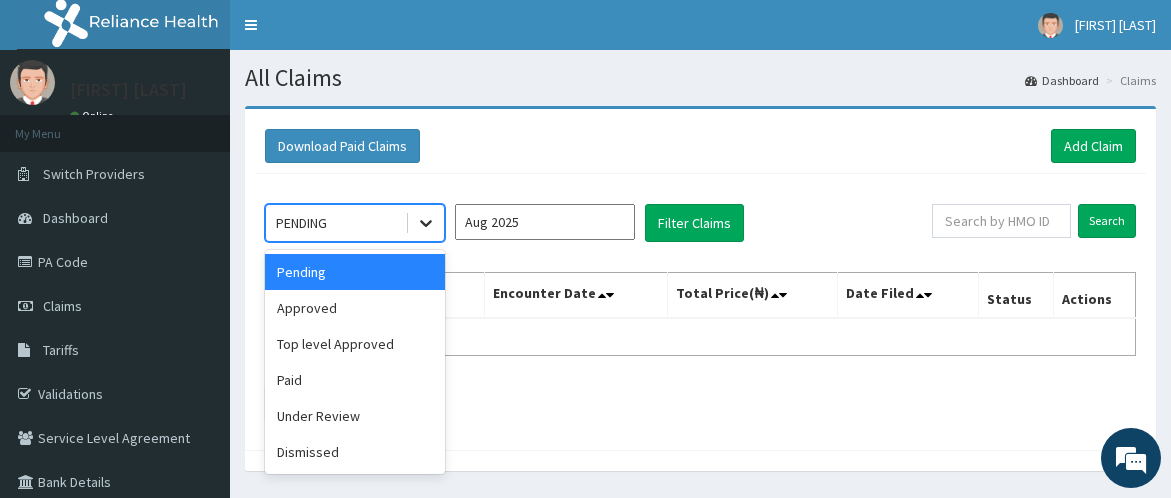 click 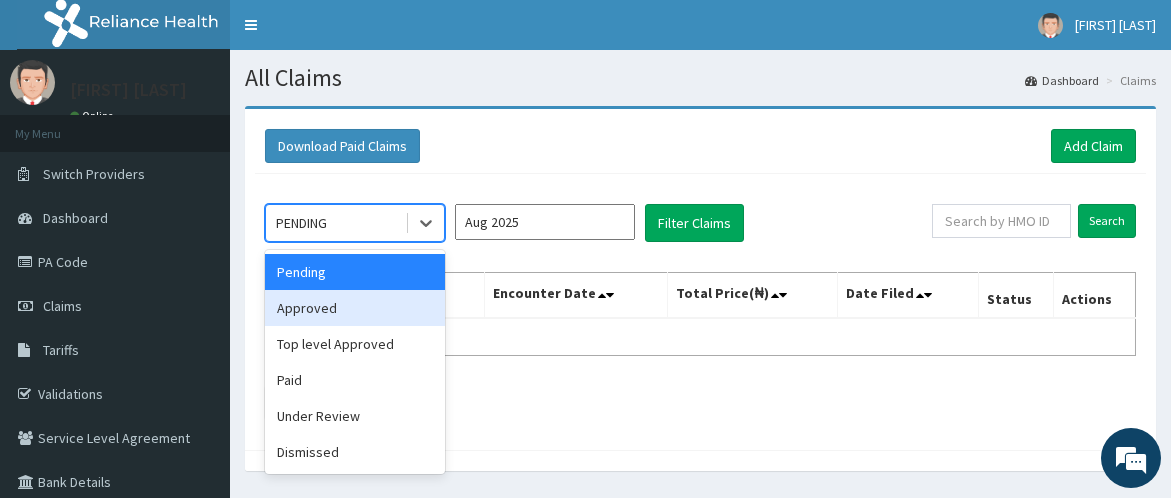 click on "Approved" at bounding box center (355, 308) 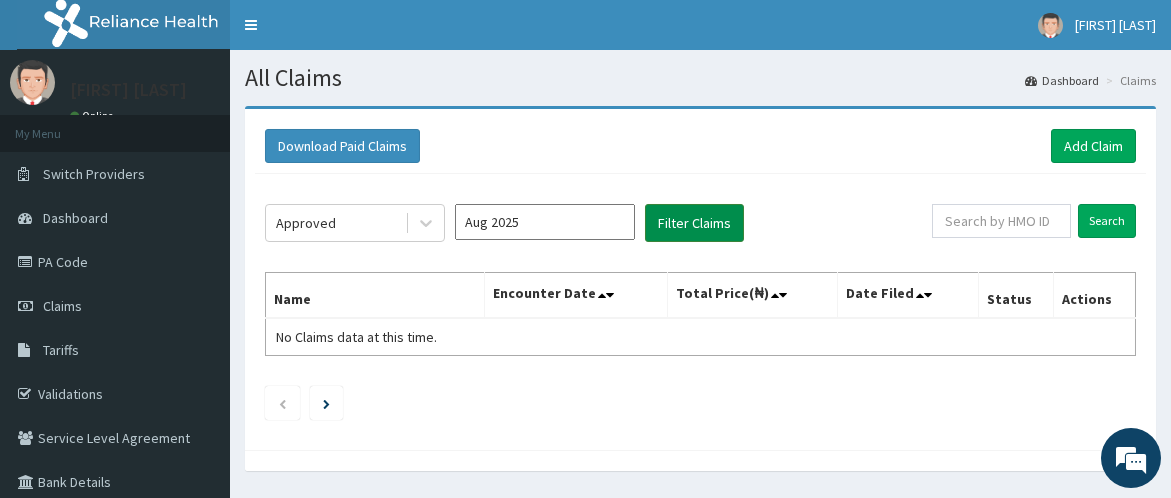 click on "Filter Claims" at bounding box center (694, 223) 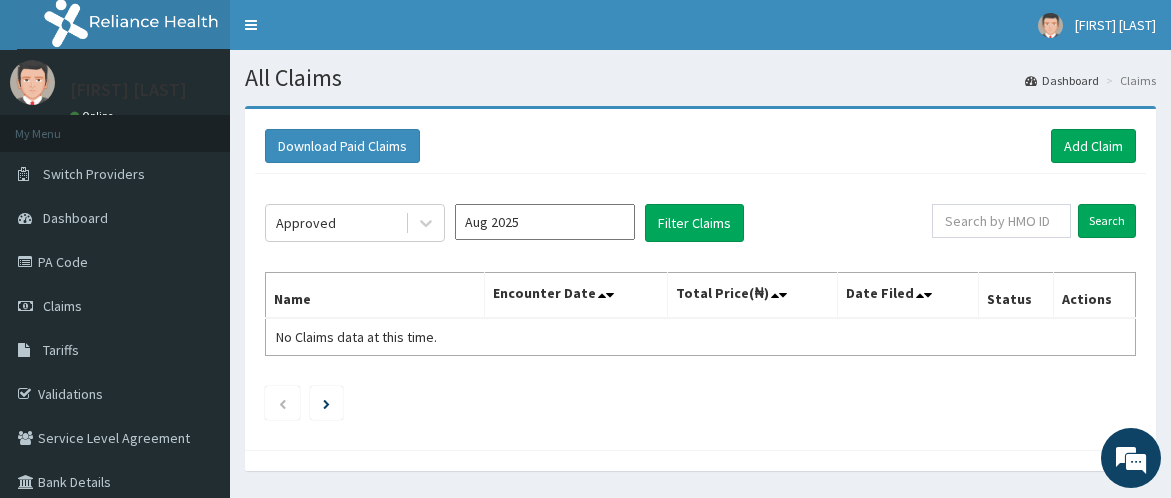 click on "Aug 2025" at bounding box center [545, 222] 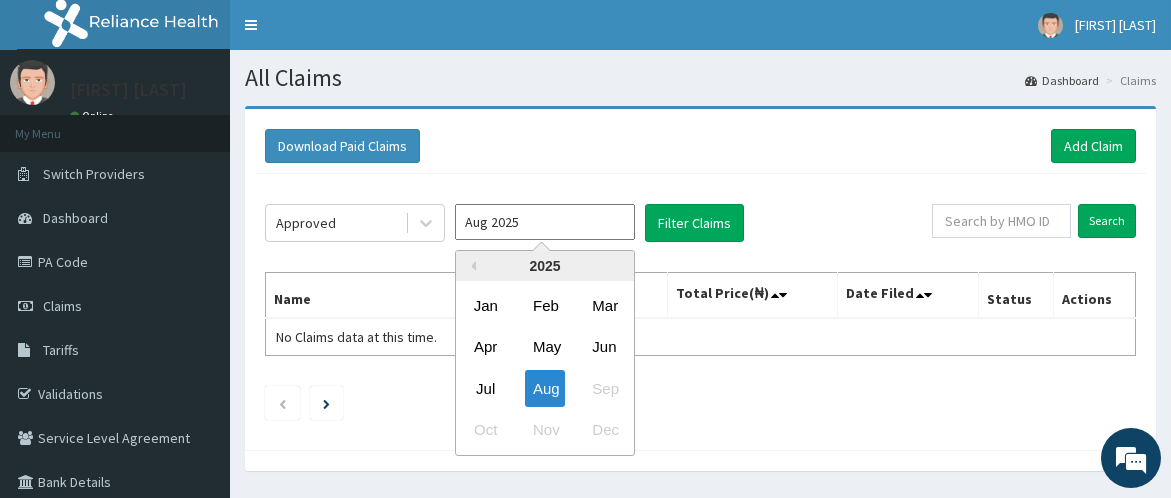 scroll, scrollTop: 0, scrollLeft: 0, axis: both 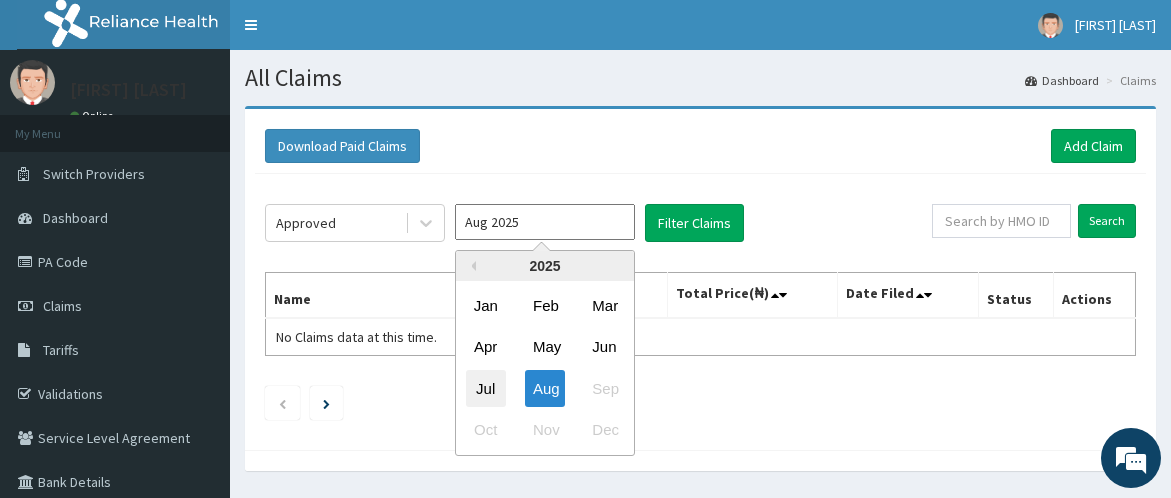 click on "Jul" at bounding box center [486, 388] 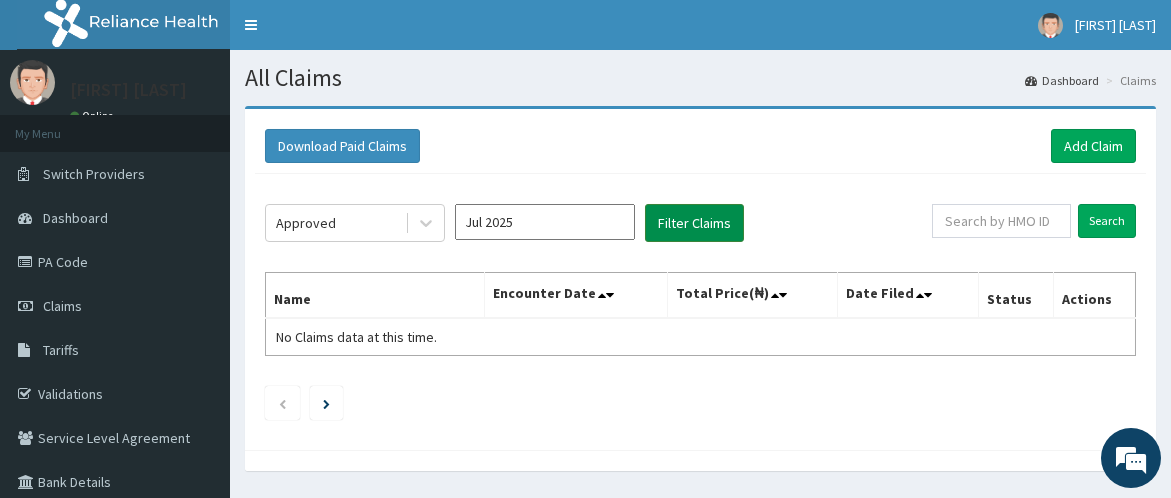 click on "Filter Claims" at bounding box center [694, 223] 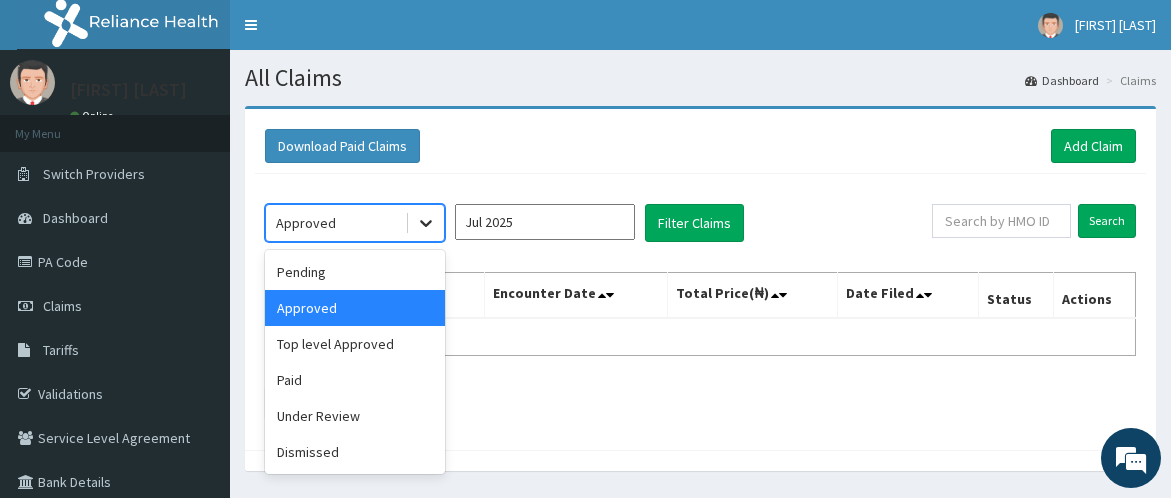 click 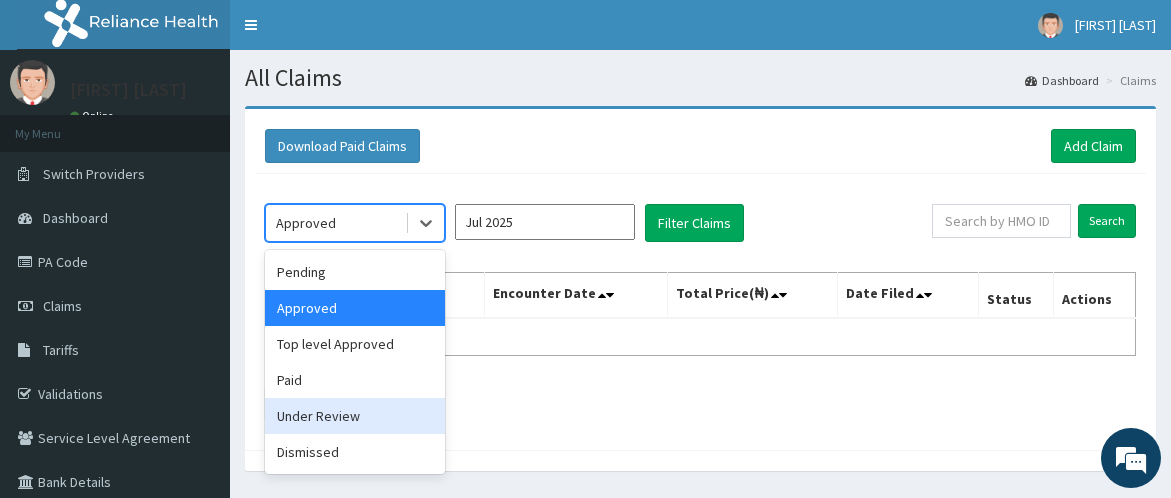 click on "Under Review" at bounding box center (355, 416) 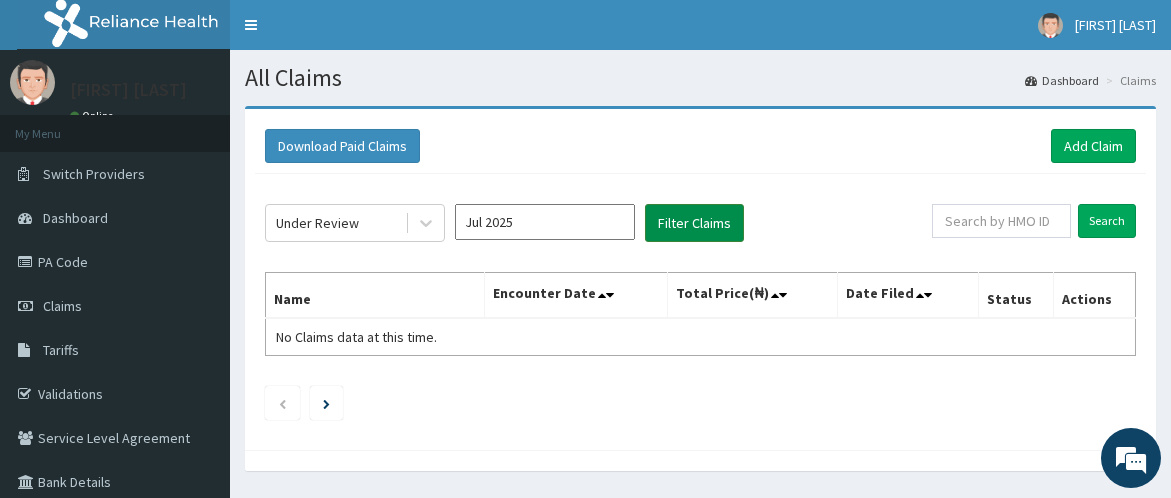 click on "Filter Claims" at bounding box center [694, 223] 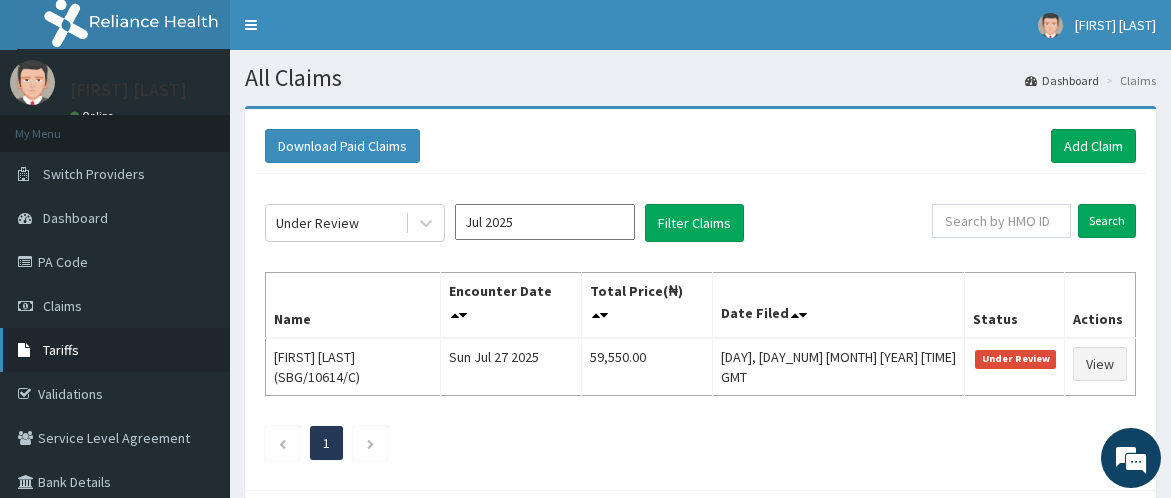 click on "Tariffs" at bounding box center [115, 350] 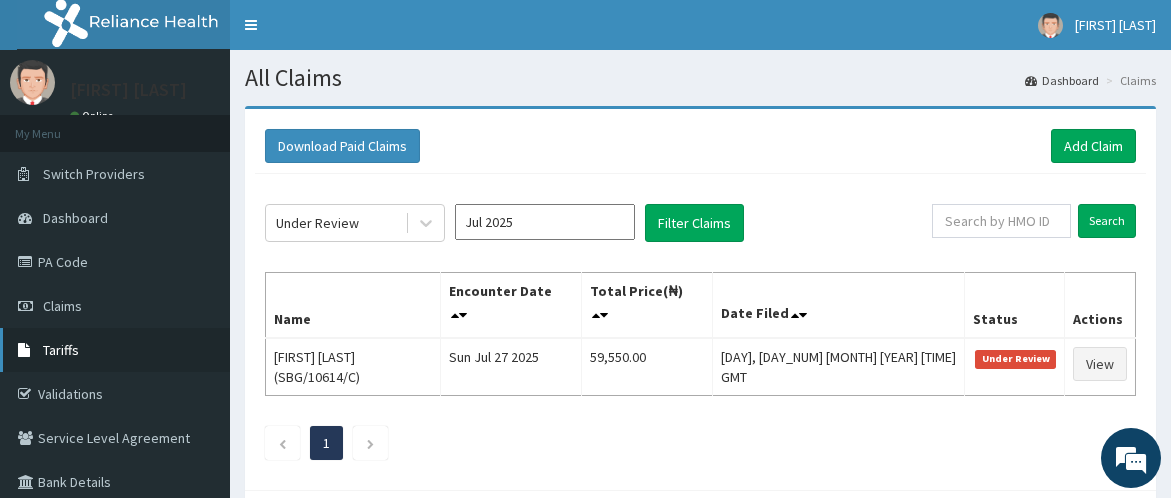 click on "Tariffs" at bounding box center (115, 350) 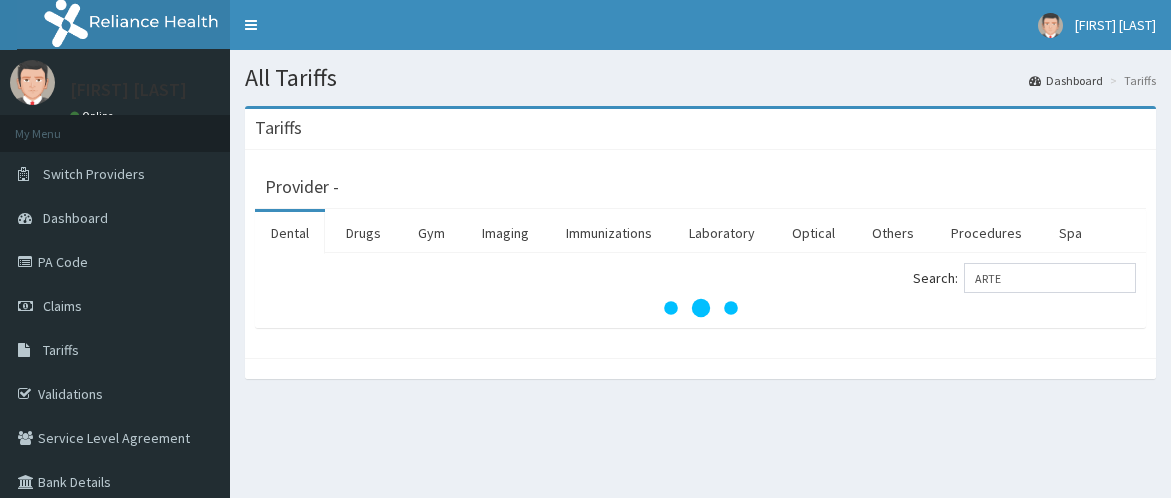 scroll, scrollTop: 136, scrollLeft: 0, axis: vertical 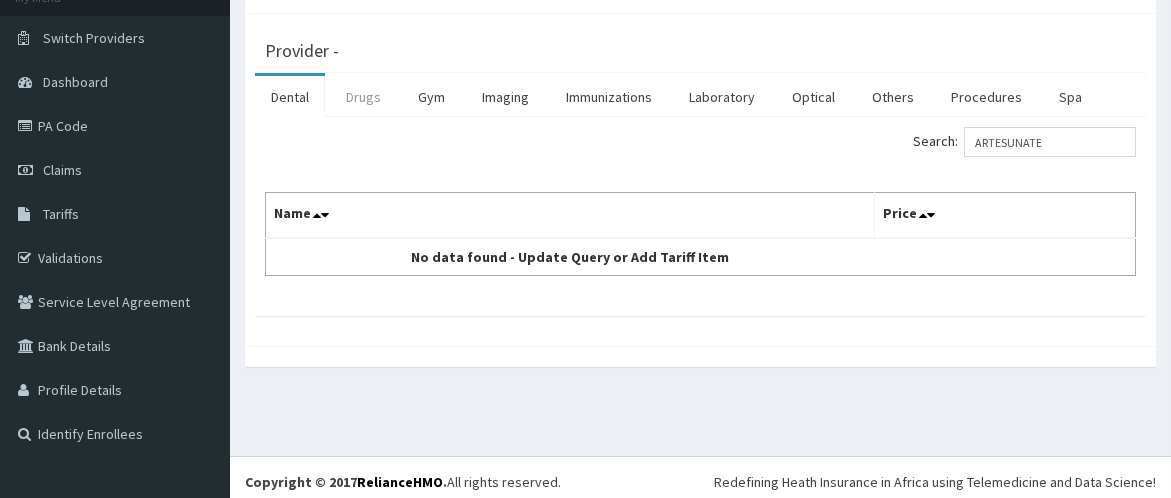 type on "ARTESUNATE" 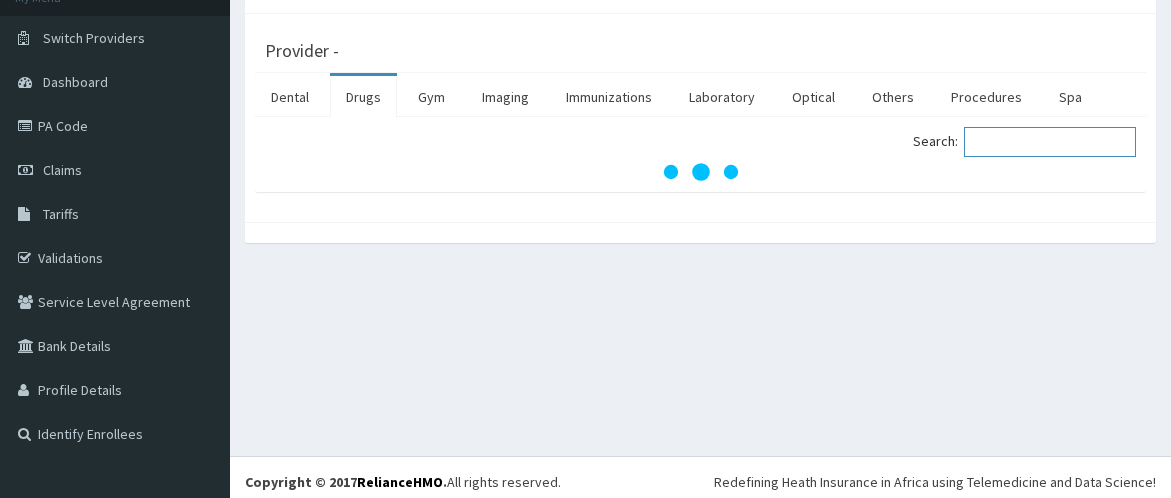 click on "Search:" at bounding box center (1050, 142) 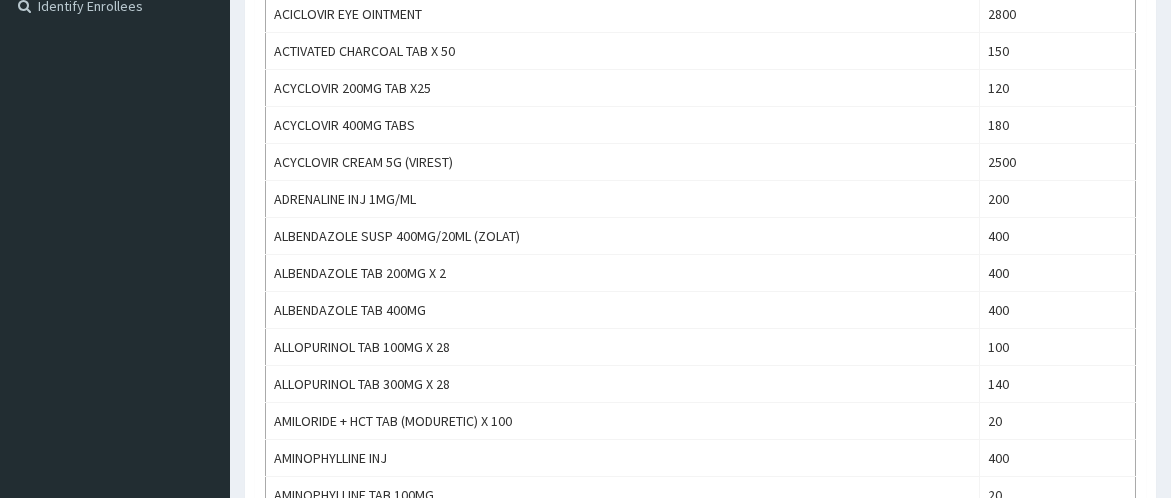 scroll, scrollTop: 580, scrollLeft: 0, axis: vertical 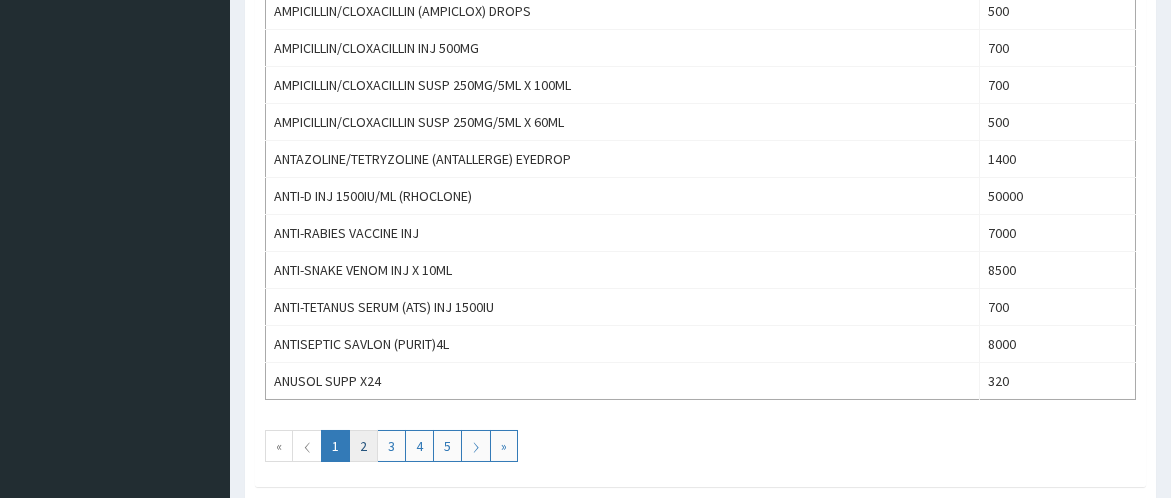 type on "ARTESUNA" 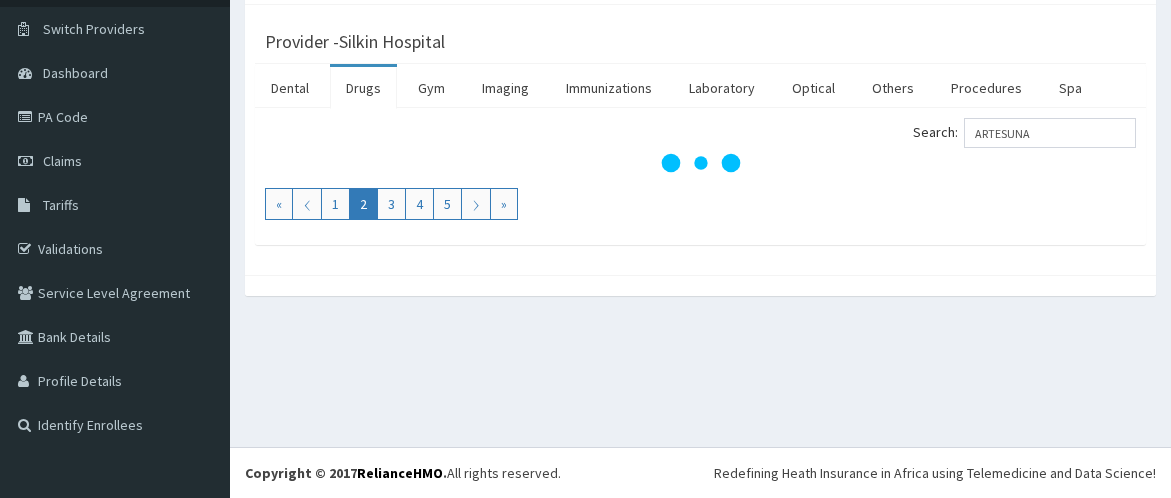 scroll, scrollTop: 144, scrollLeft: 0, axis: vertical 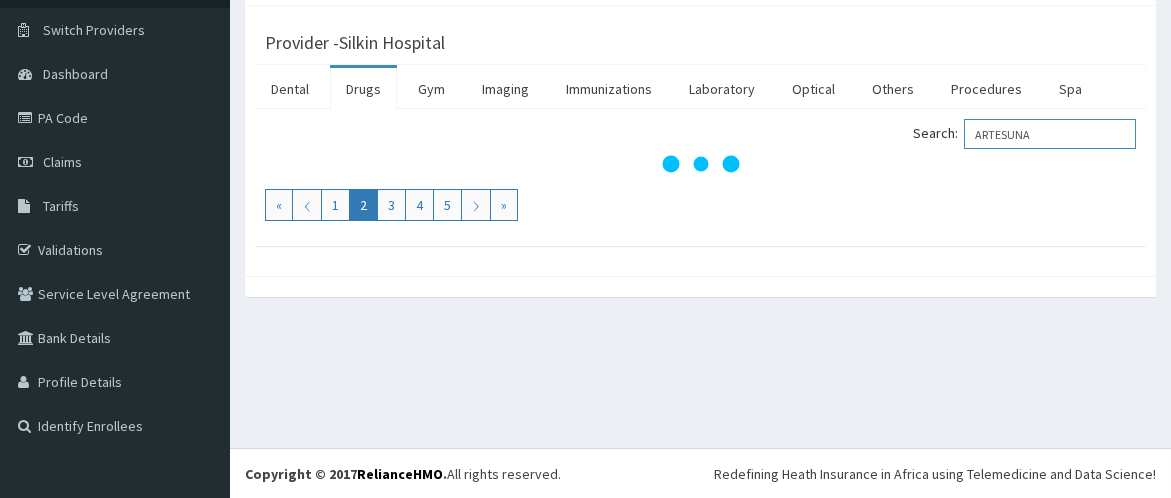 click on "ARTESUNA" at bounding box center (1050, 134) 